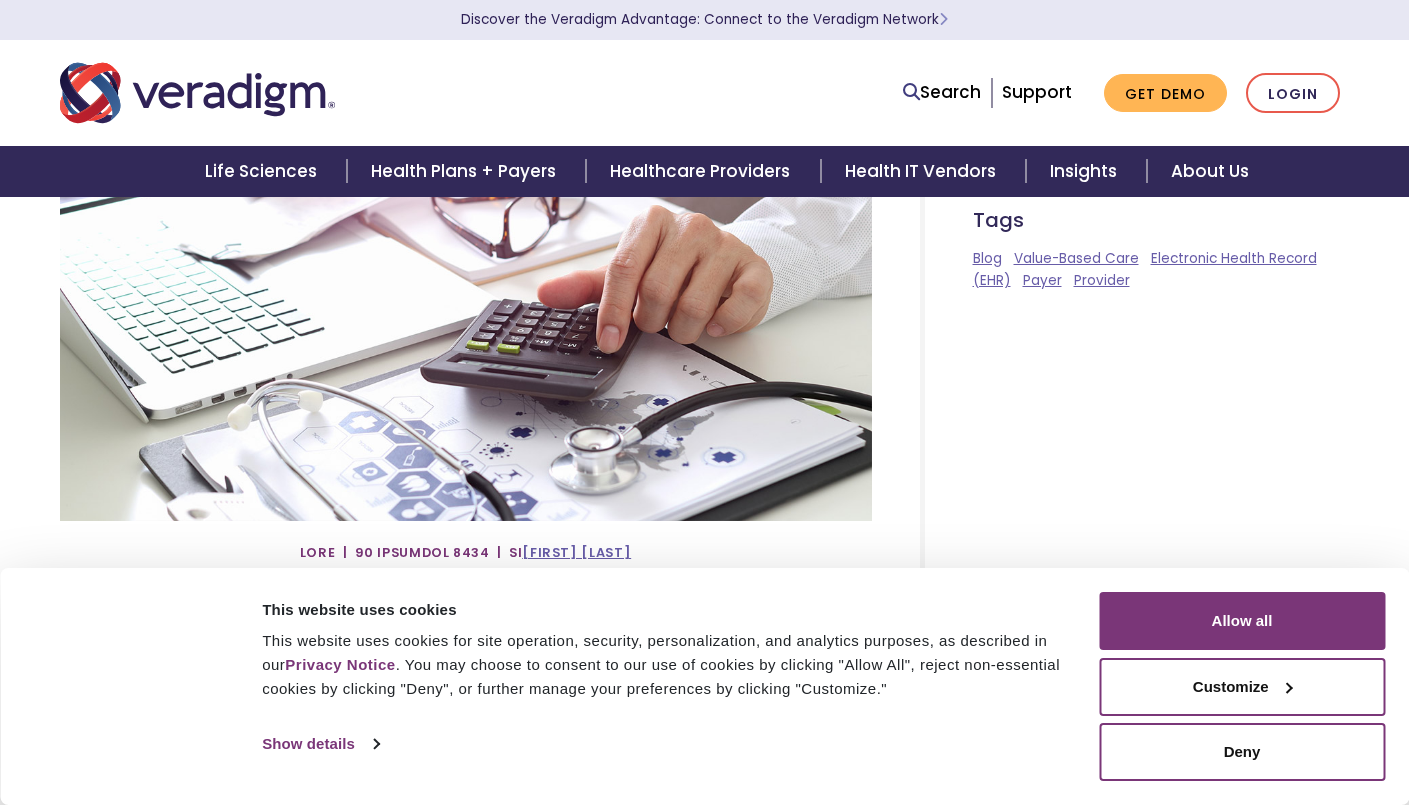 scroll, scrollTop: 0, scrollLeft: 0, axis: both 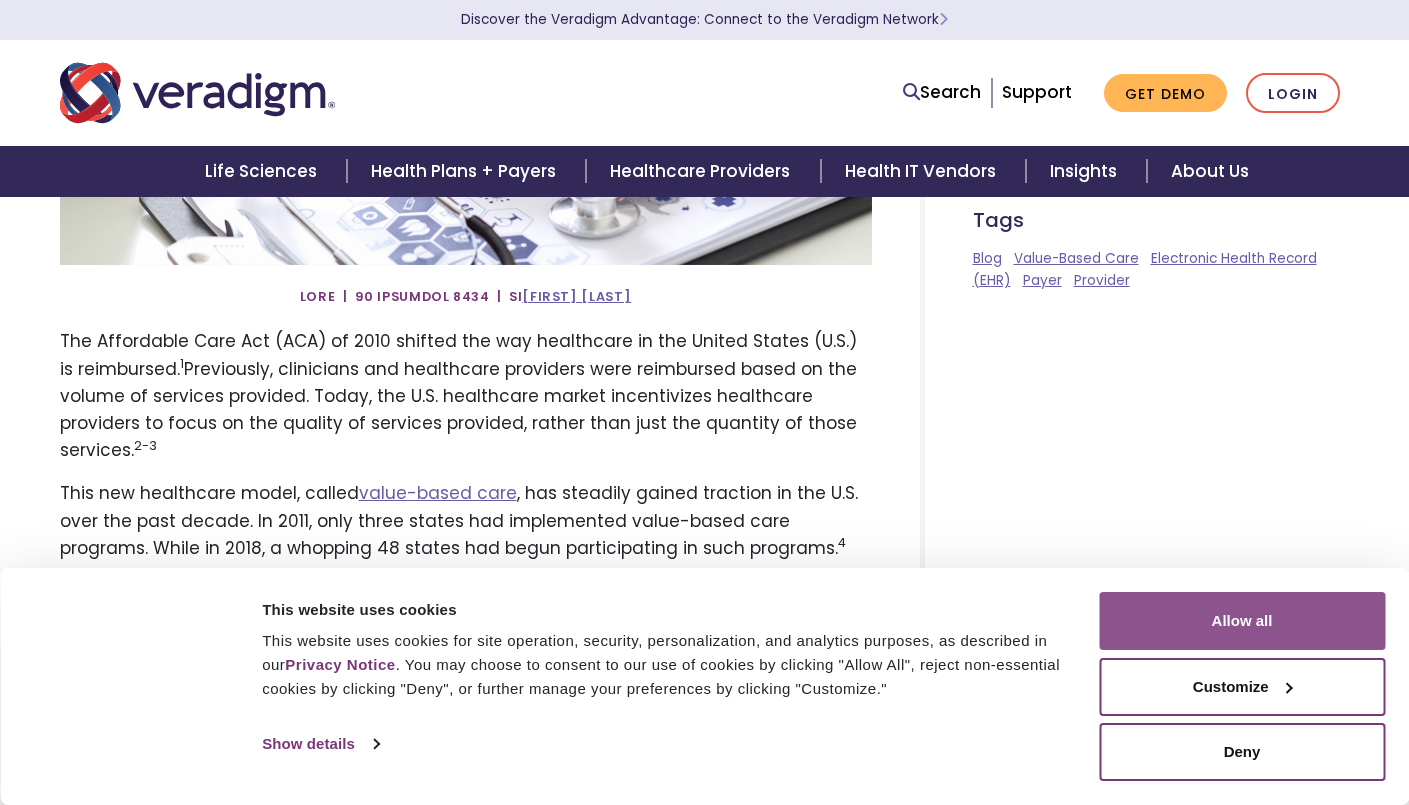 click on "Allow all" at bounding box center [1242, 621] 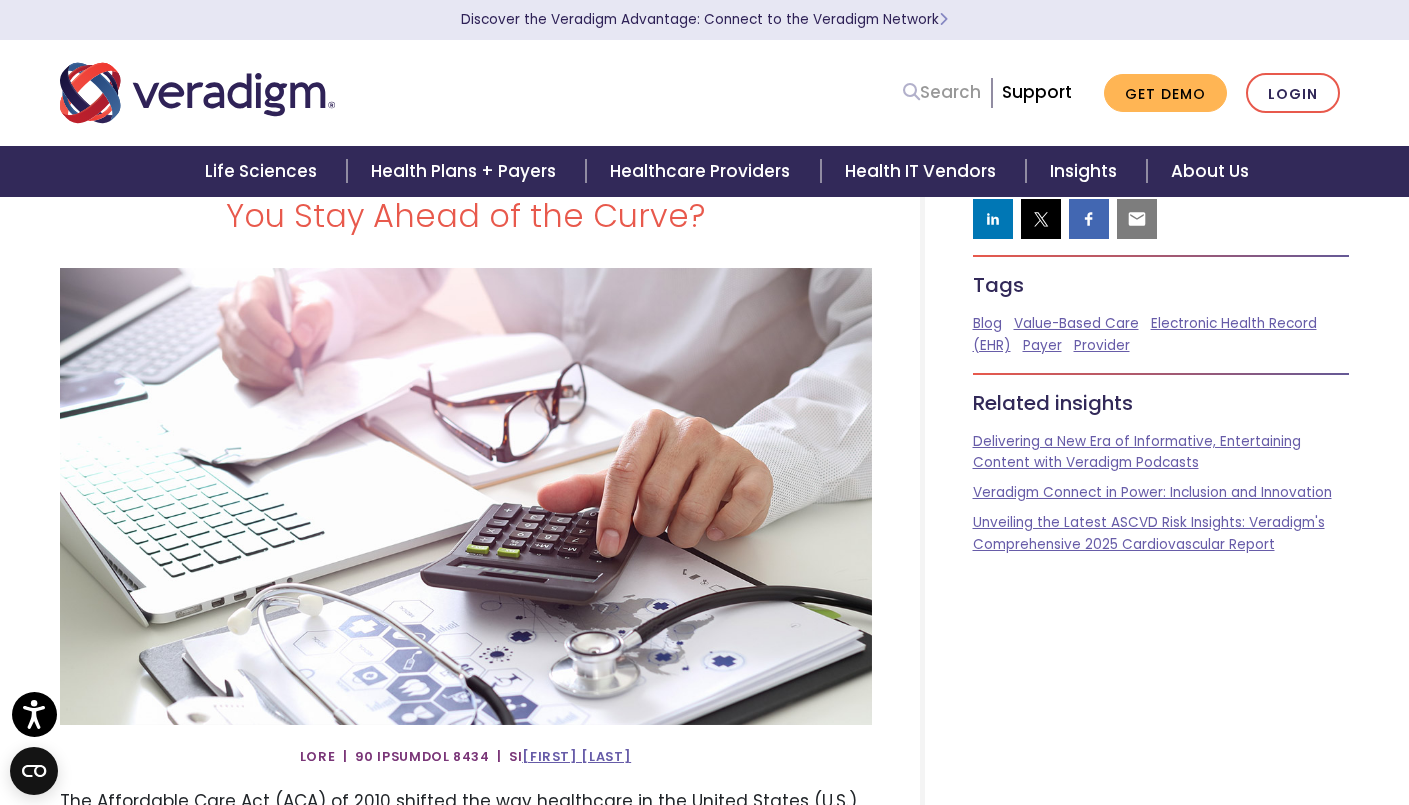 scroll, scrollTop: 0, scrollLeft: 0, axis: both 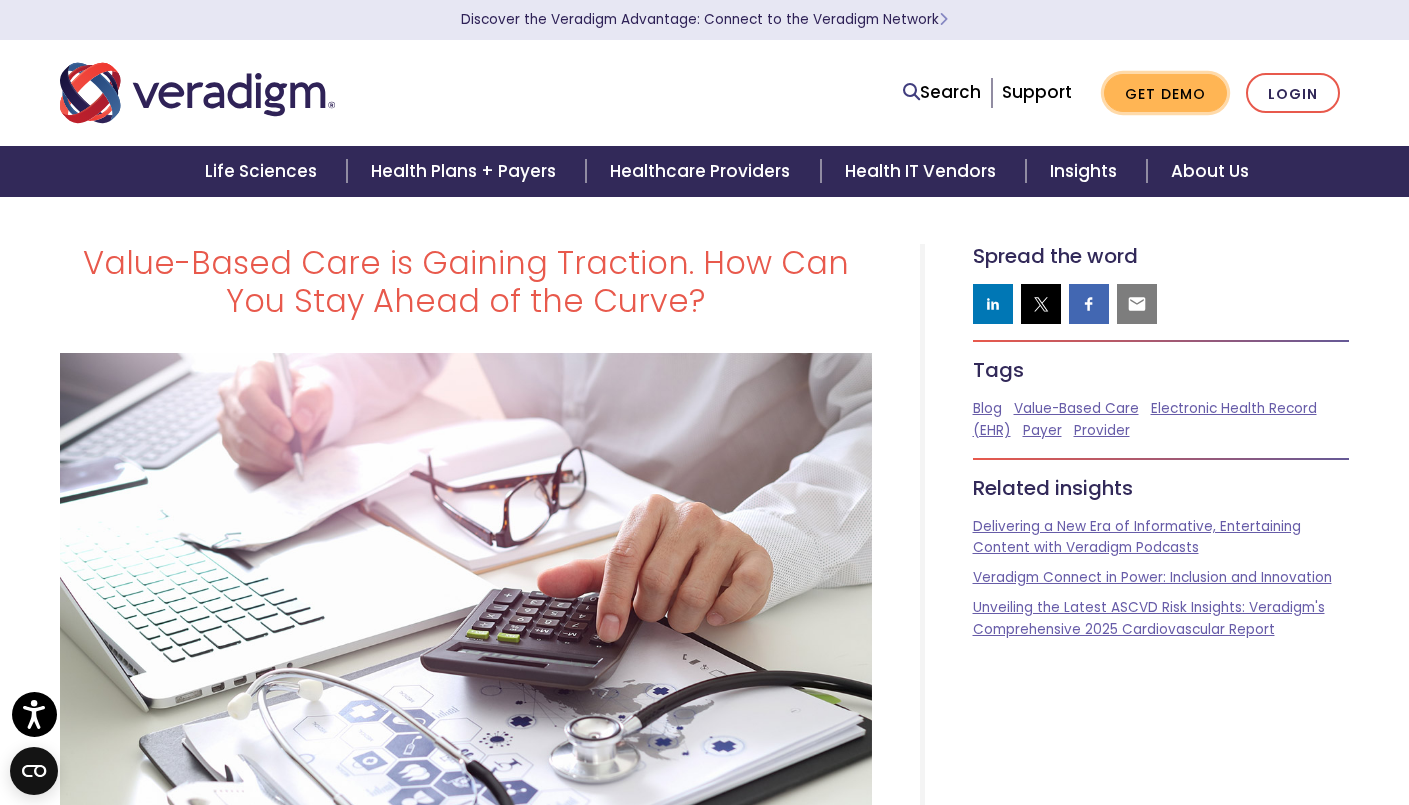 click on "Get Demo" at bounding box center [1165, 93] 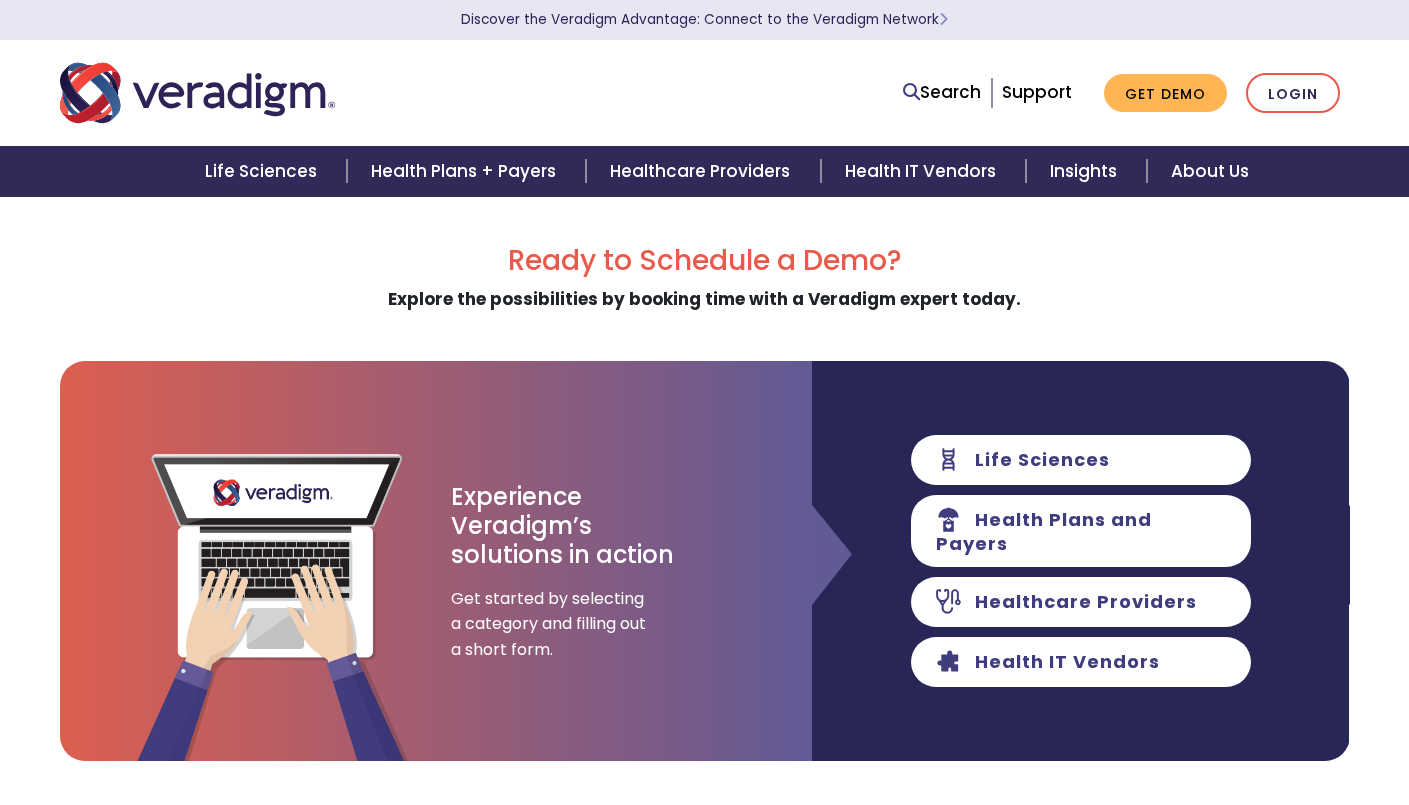 scroll, scrollTop: 0, scrollLeft: 0, axis: both 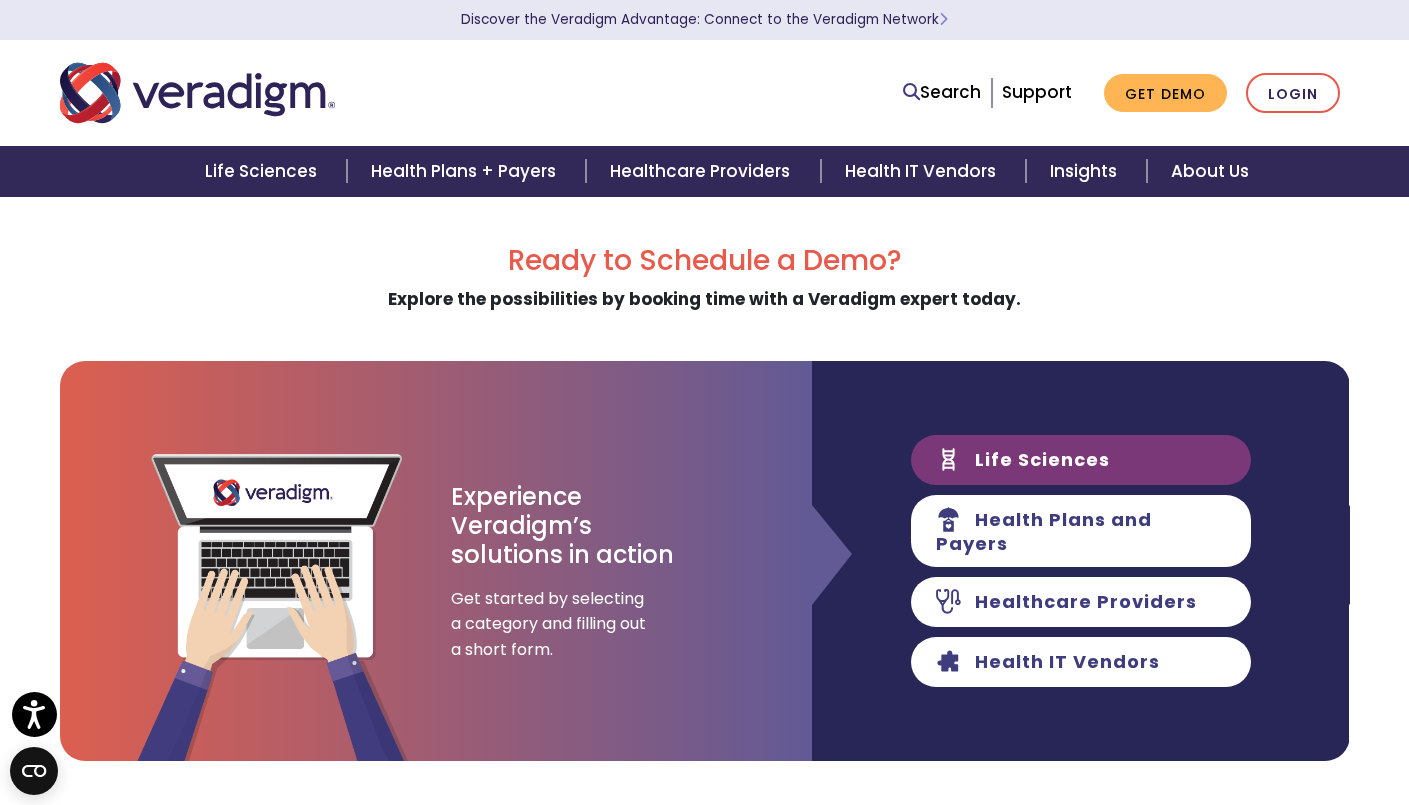 click on "Life Sciences" at bounding box center [1081, 460] 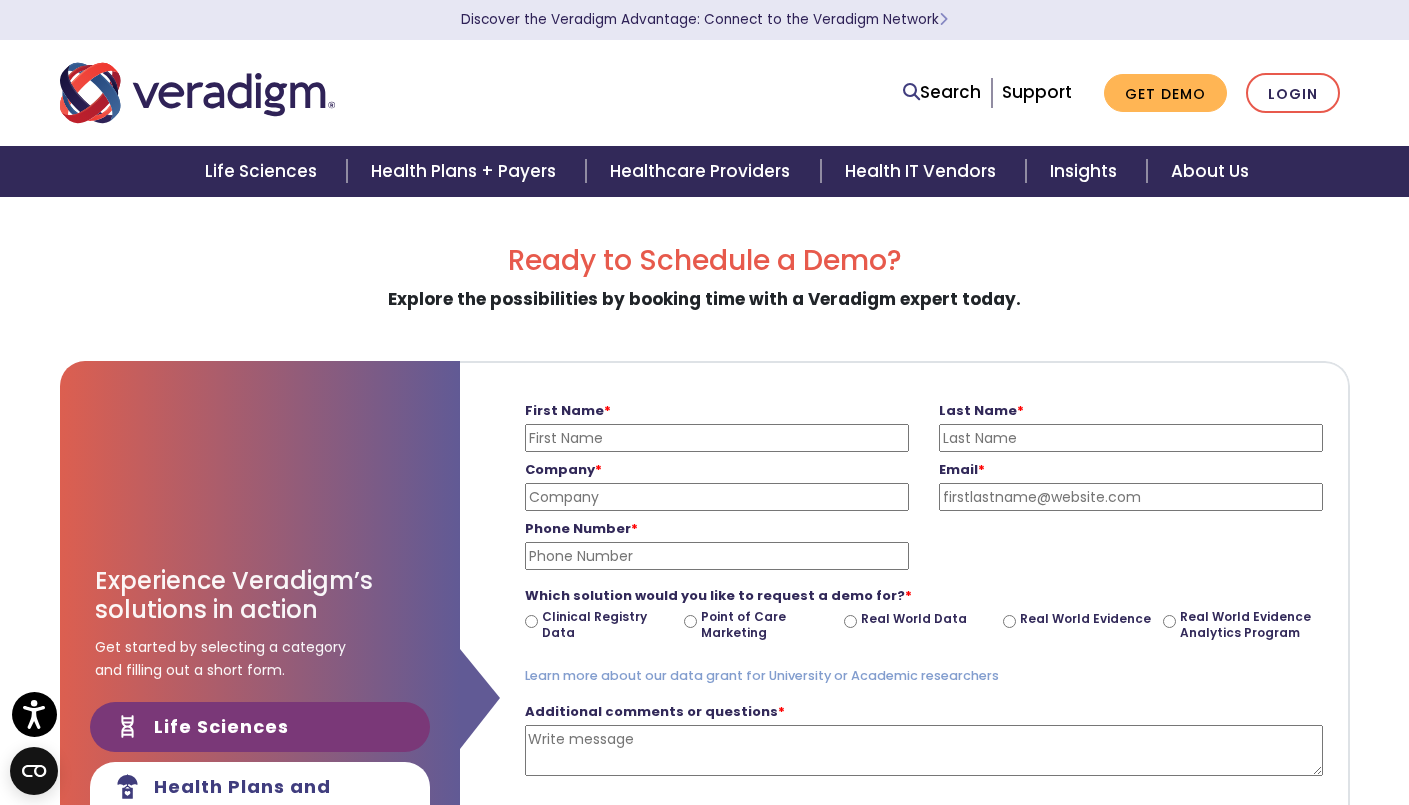 scroll, scrollTop: 0, scrollLeft: 0, axis: both 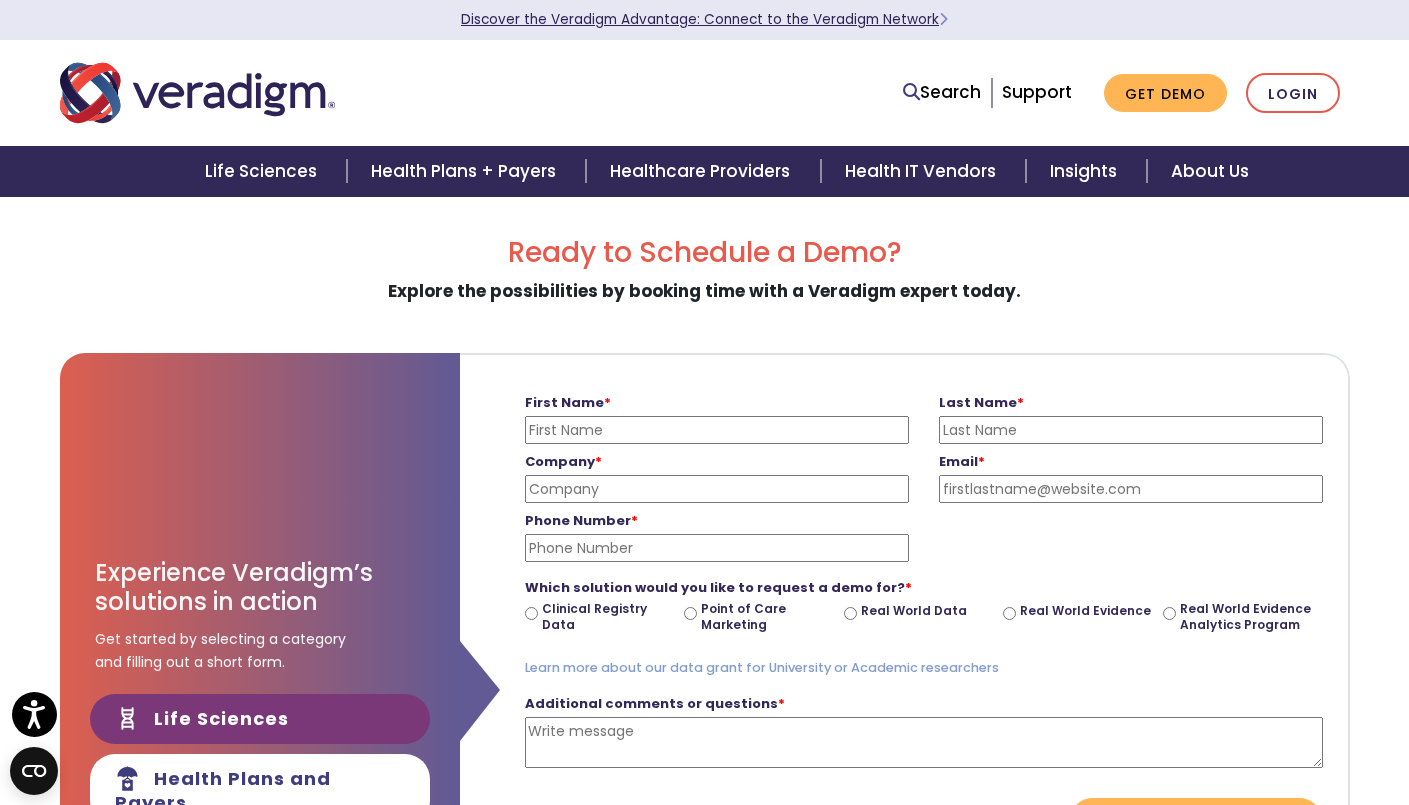 click on "Discover the Veradigm Advantage: Connect to the Veradigm Network" at bounding box center [704, 19] 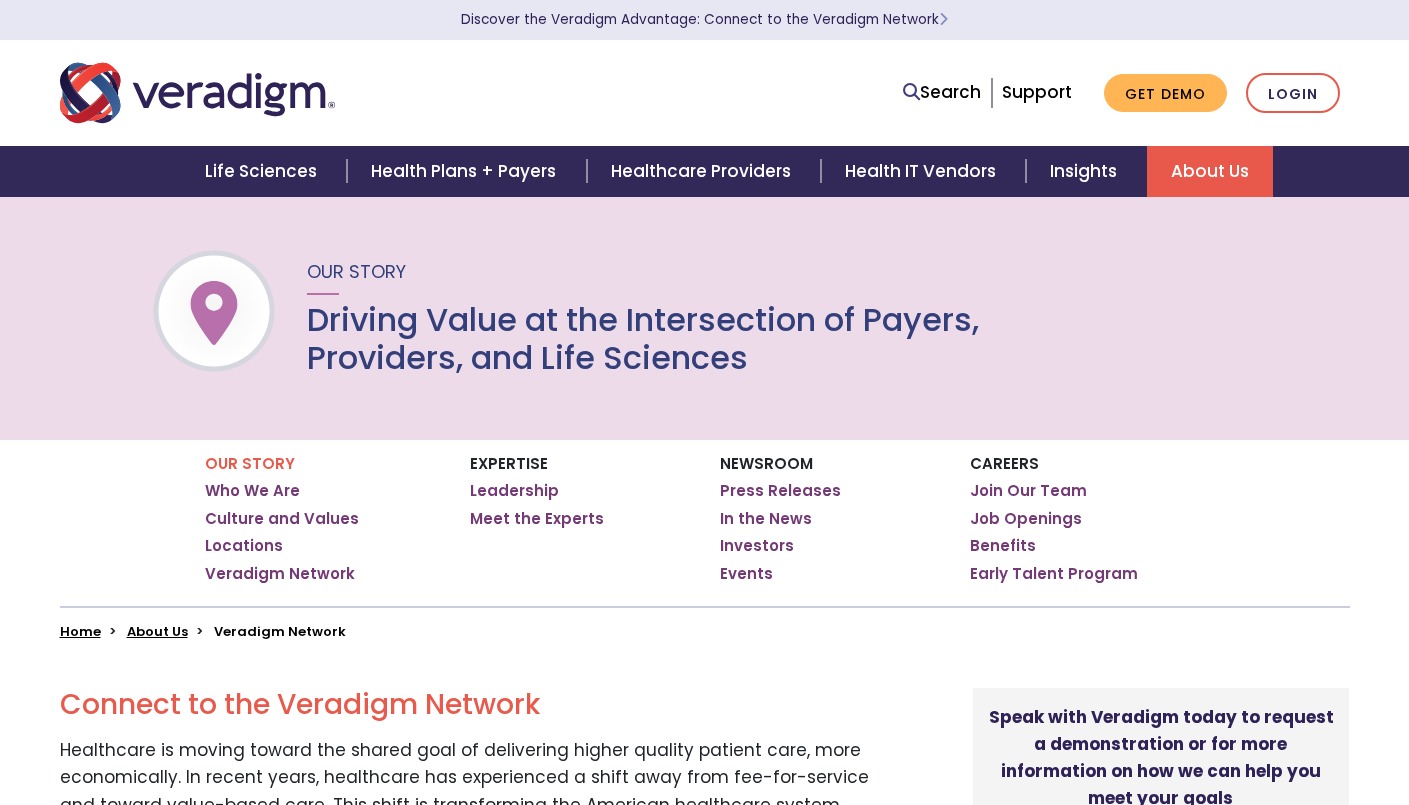 scroll, scrollTop: 0, scrollLeft: 0, axis: both 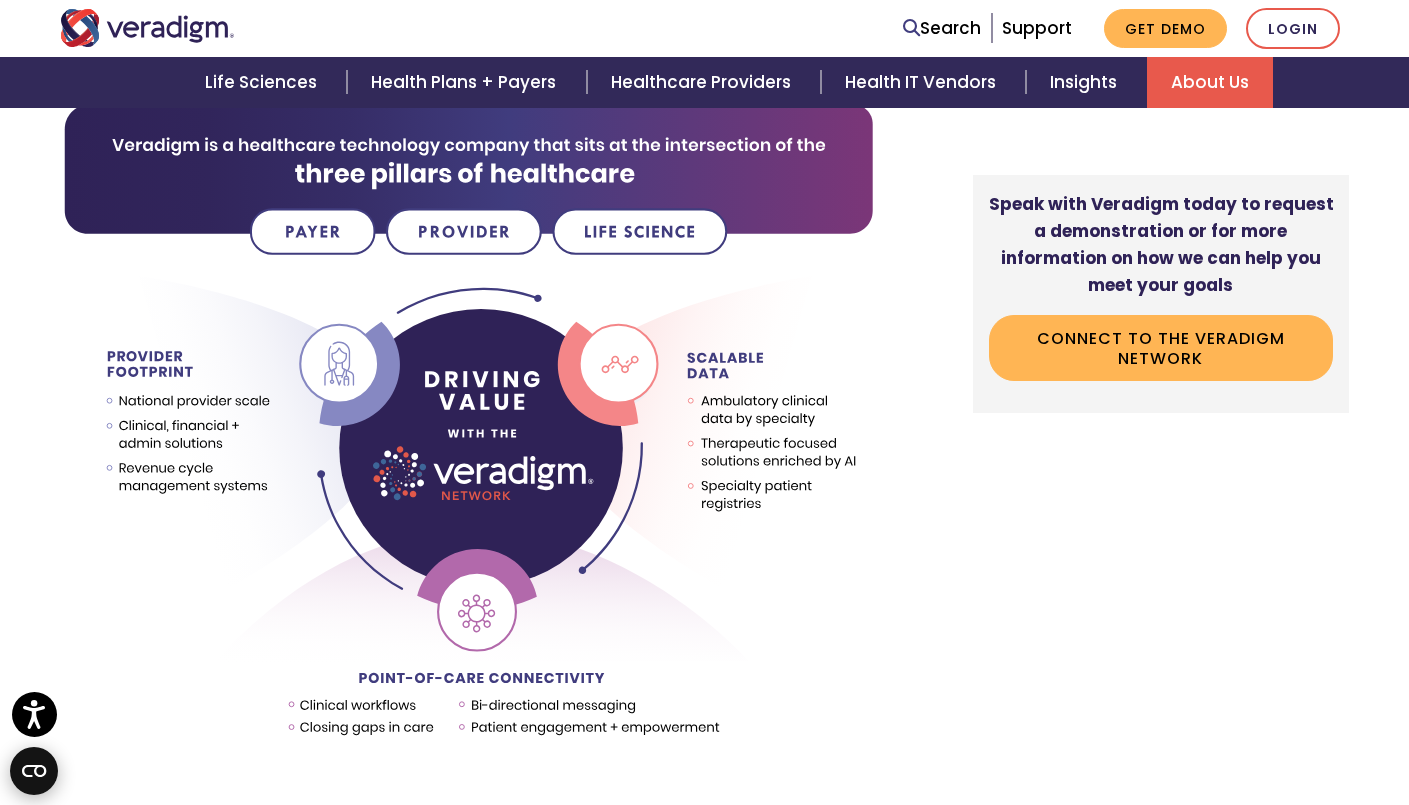 click 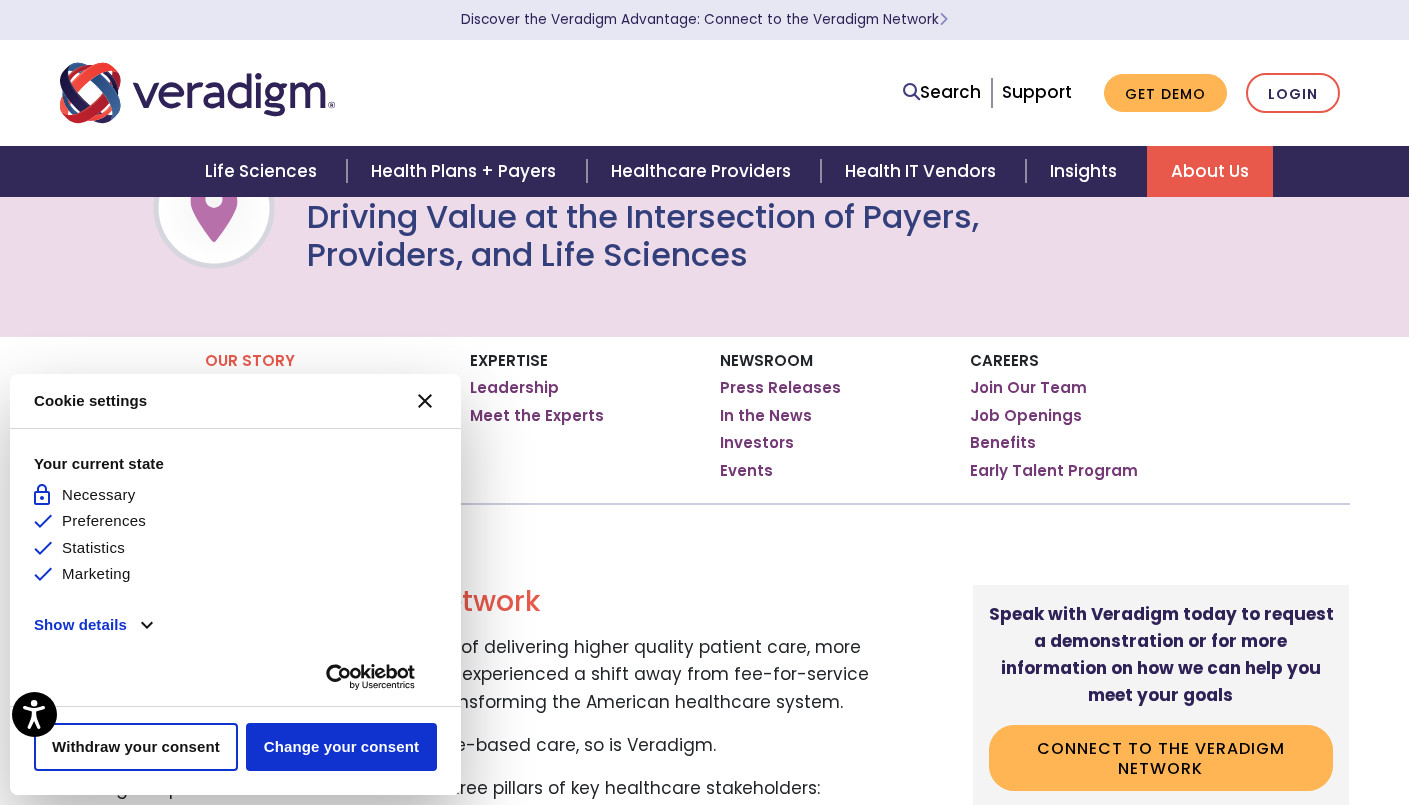 scroll, scrollTop: 247, scrollLeft: 0, axis: vertical 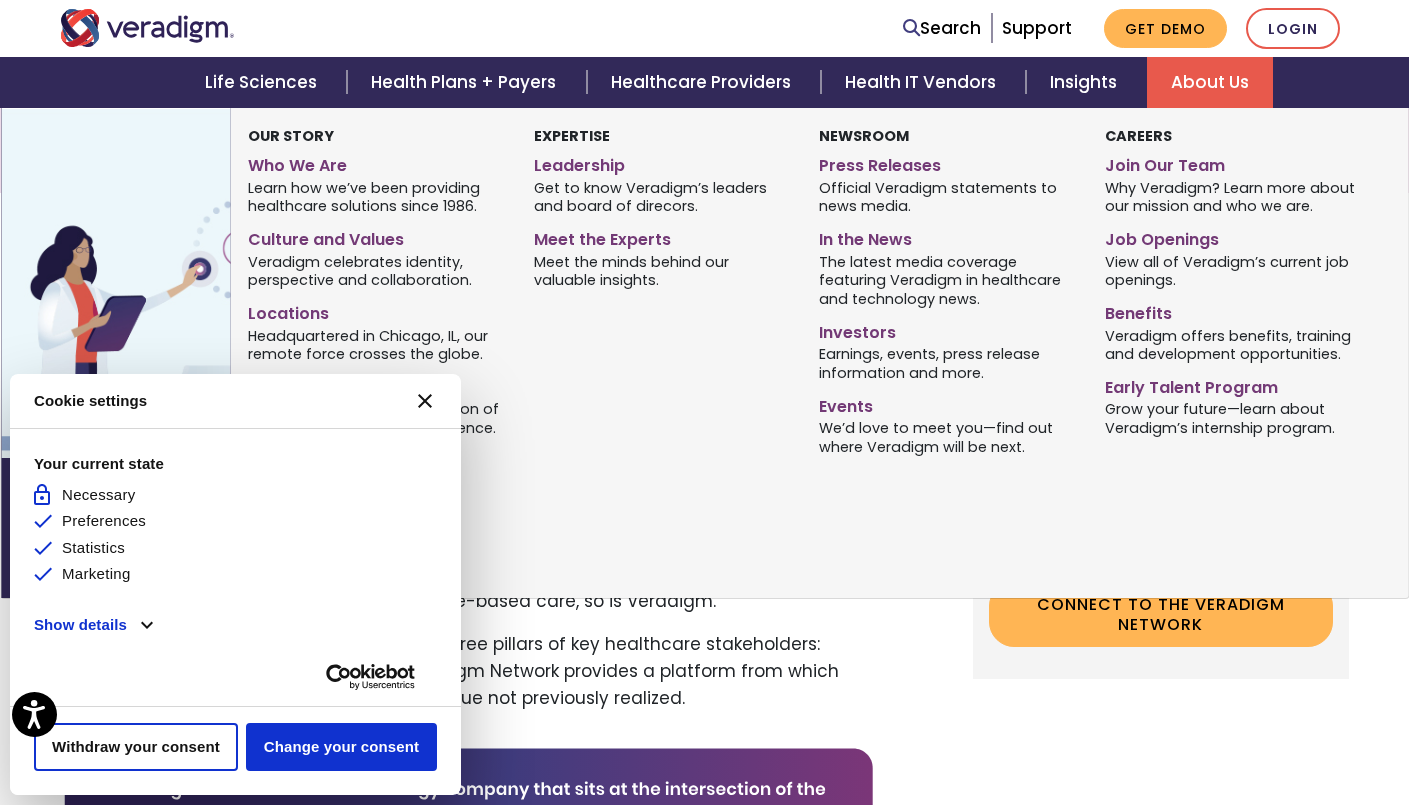click on "About Us" at bounding box center (1210, 82) 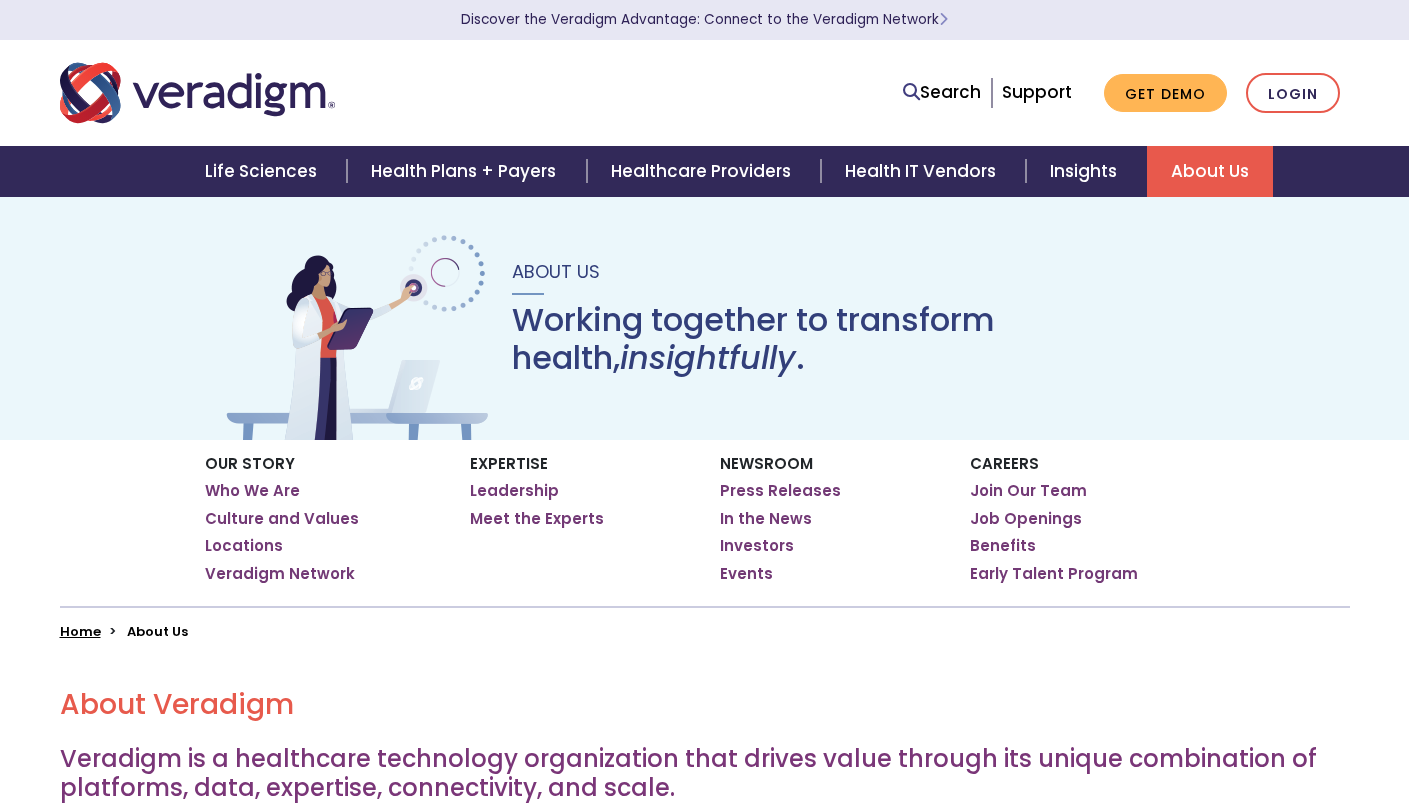 scroll, scrollTop: 0, scrollLeft: 0, axis: both 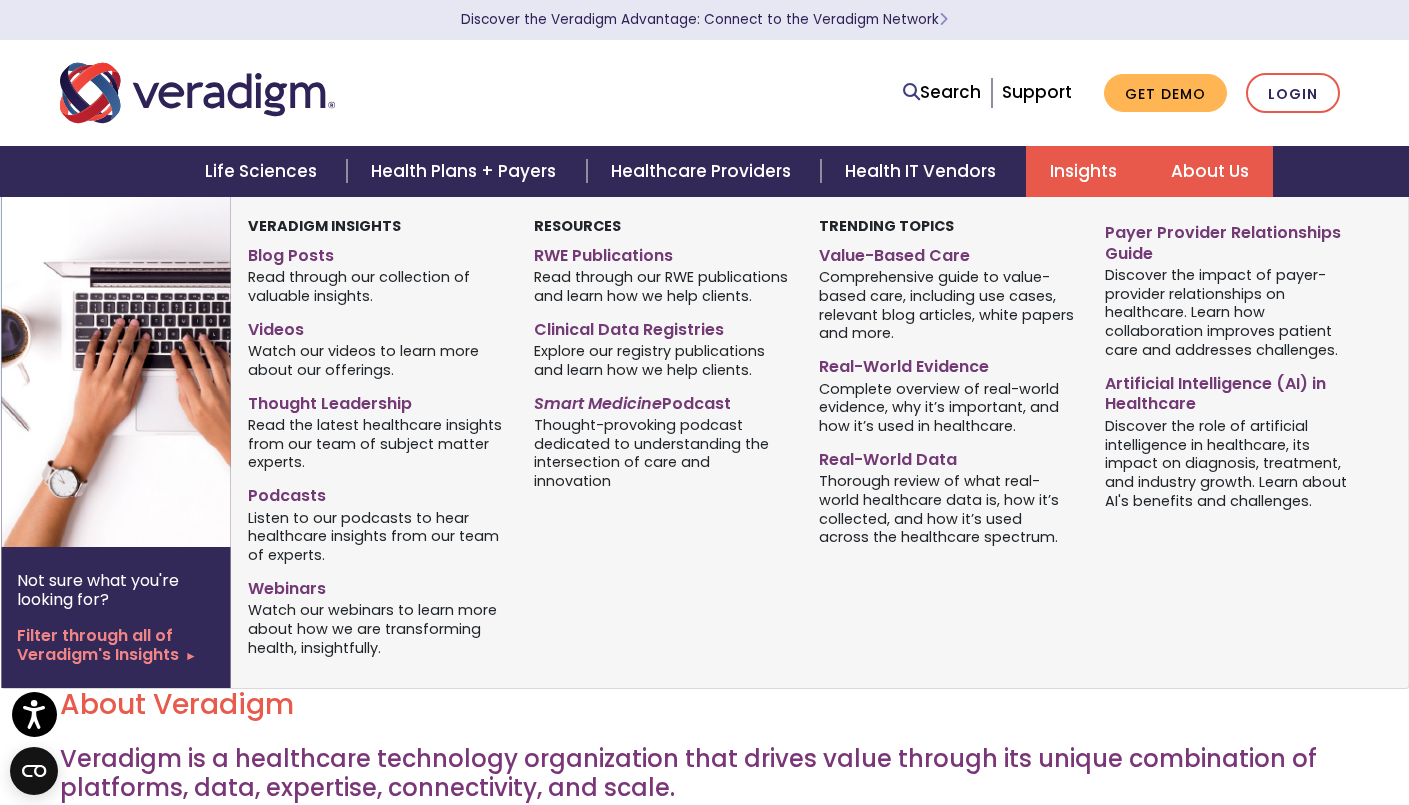 click on "Insights" at bounding box center (1086, 171) 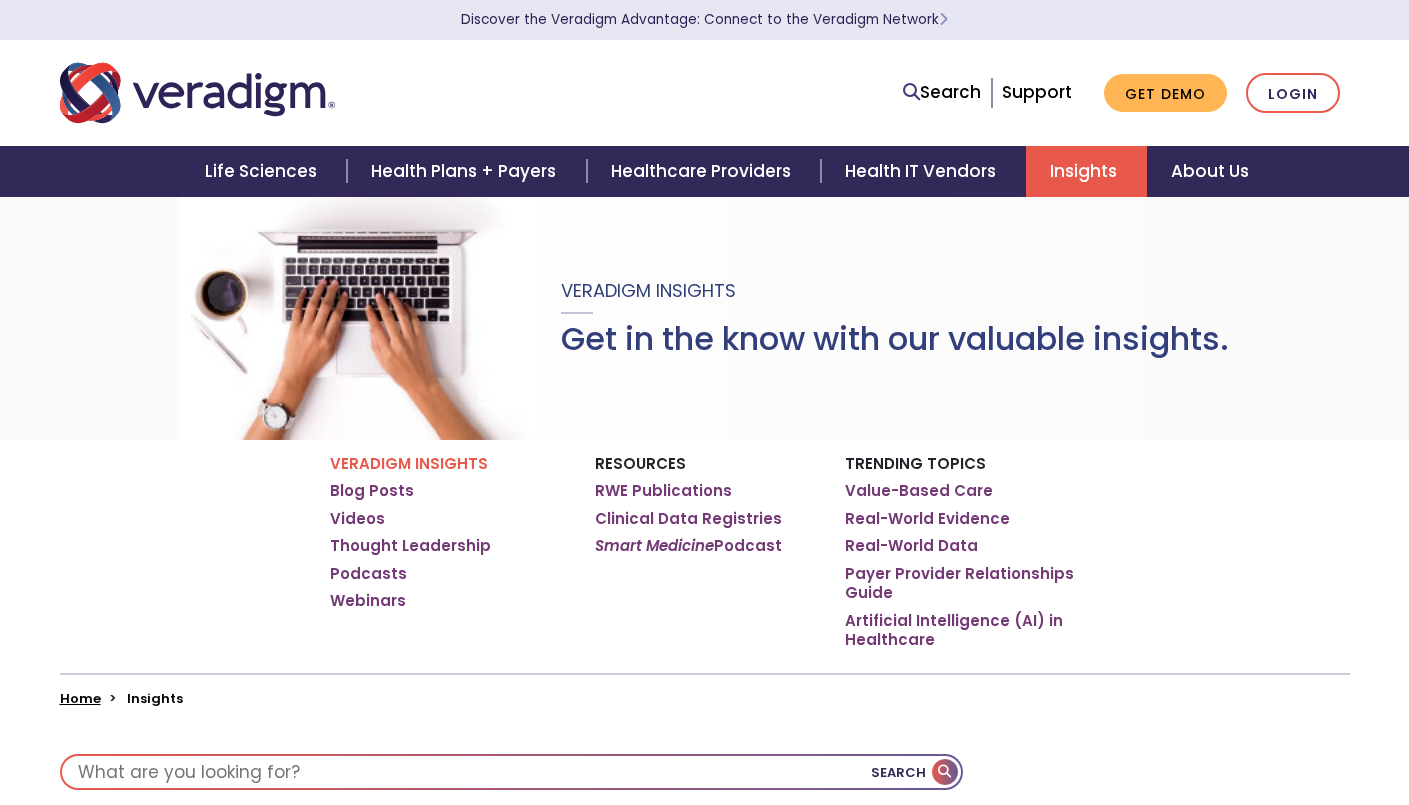 scroll, scrollTop: 0, scrollLeft: 0, axis: both 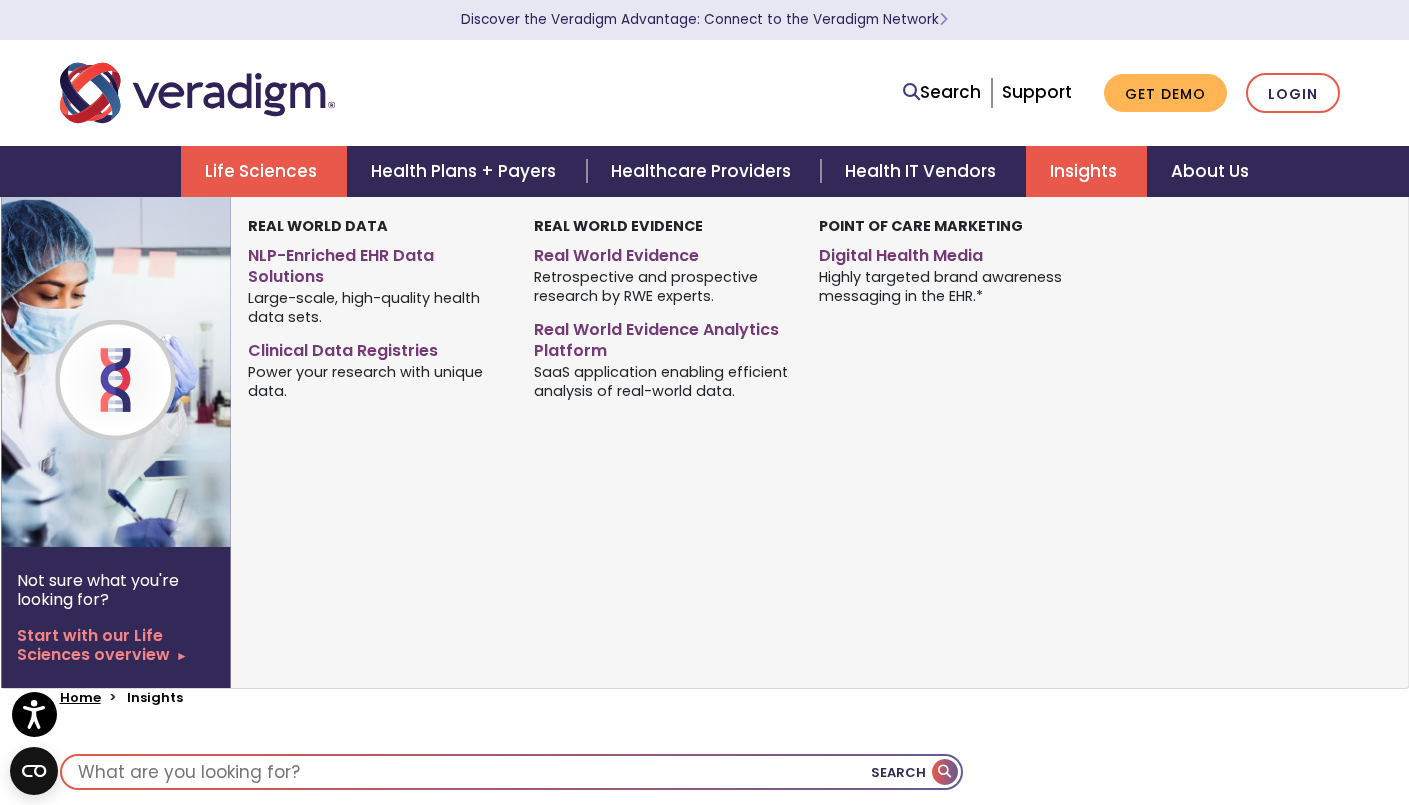 click on "Life Sciences" at bounding box center [264, 171] 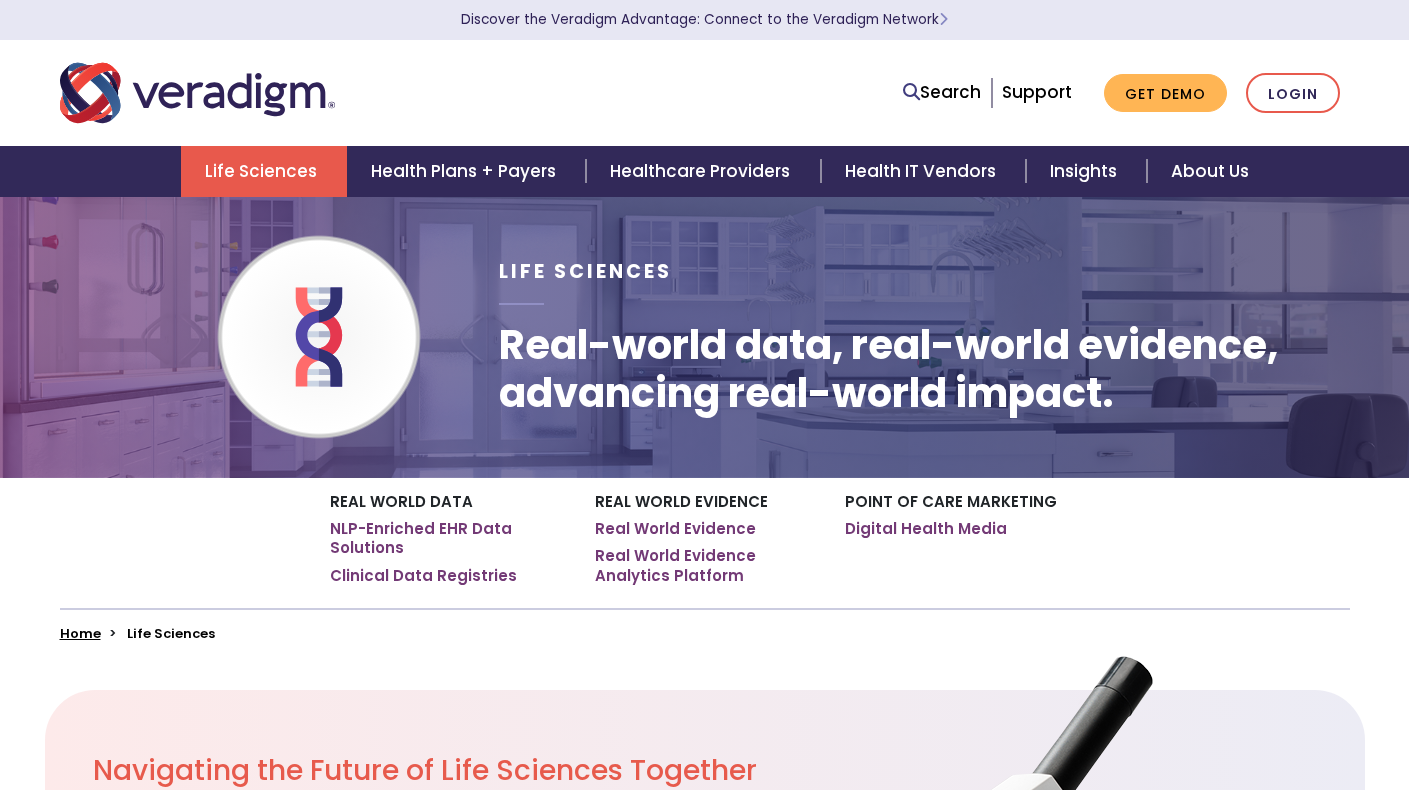 scroll, scrollTop: 0, scrollLeft: 0, axis: both 